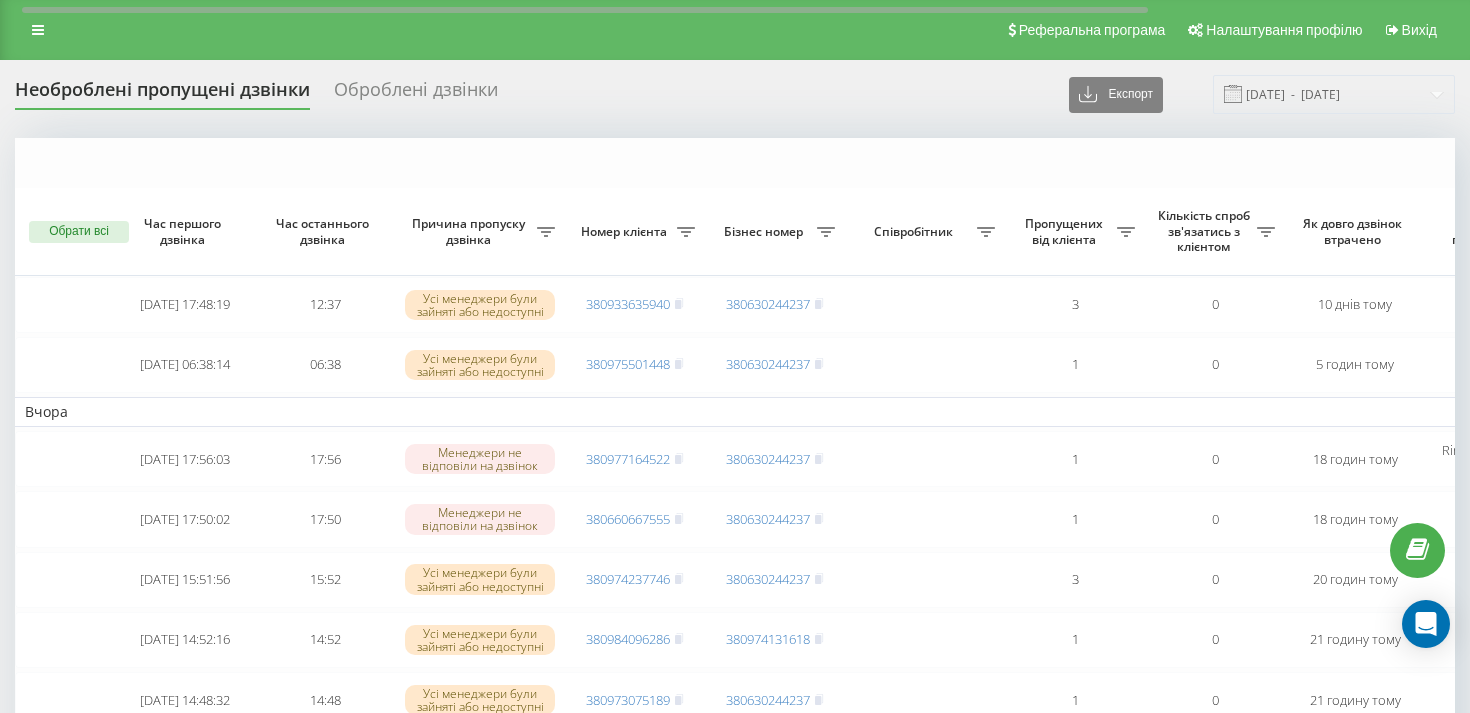scroll, scrollTop: 185, scrollLeft: 0, axis: vertical 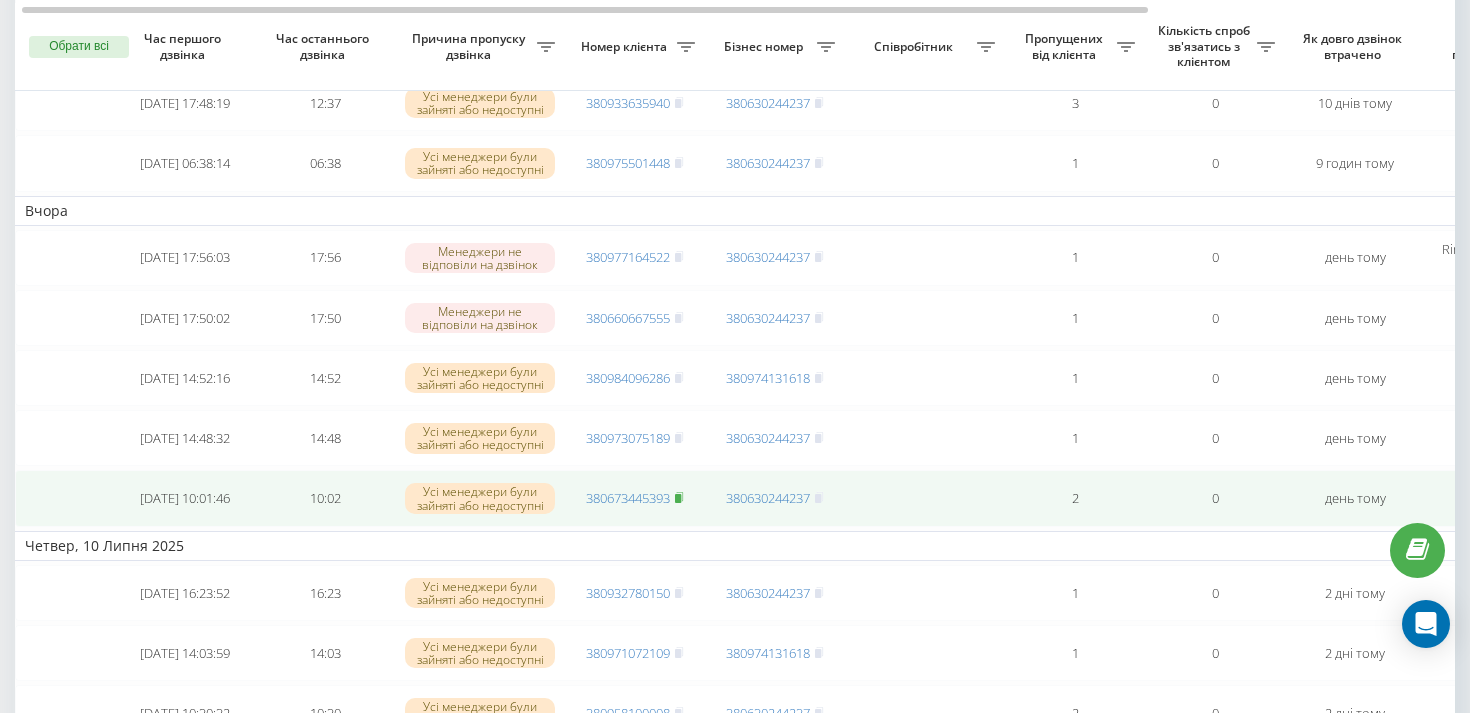 click 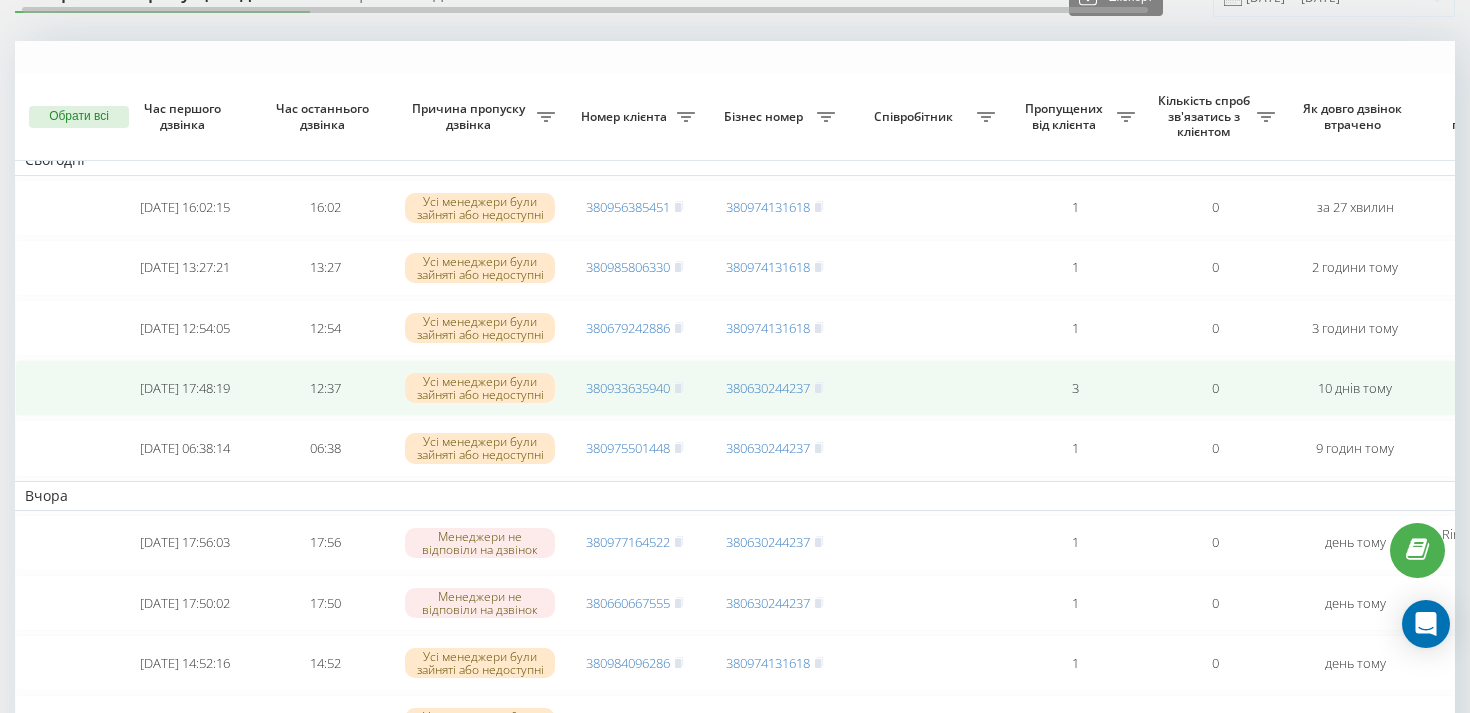 scroll, scrollTop: 78, scrollLeft: 0, axis: vertical 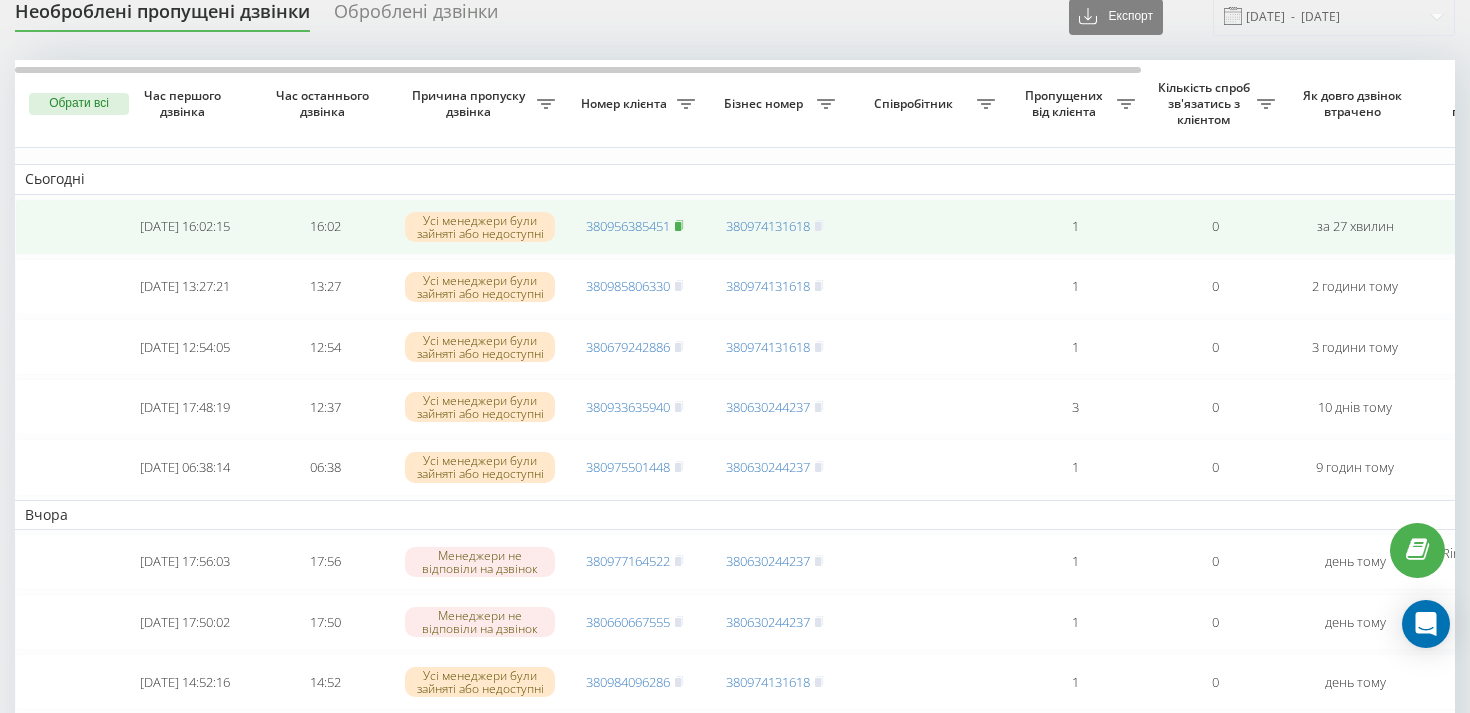 click 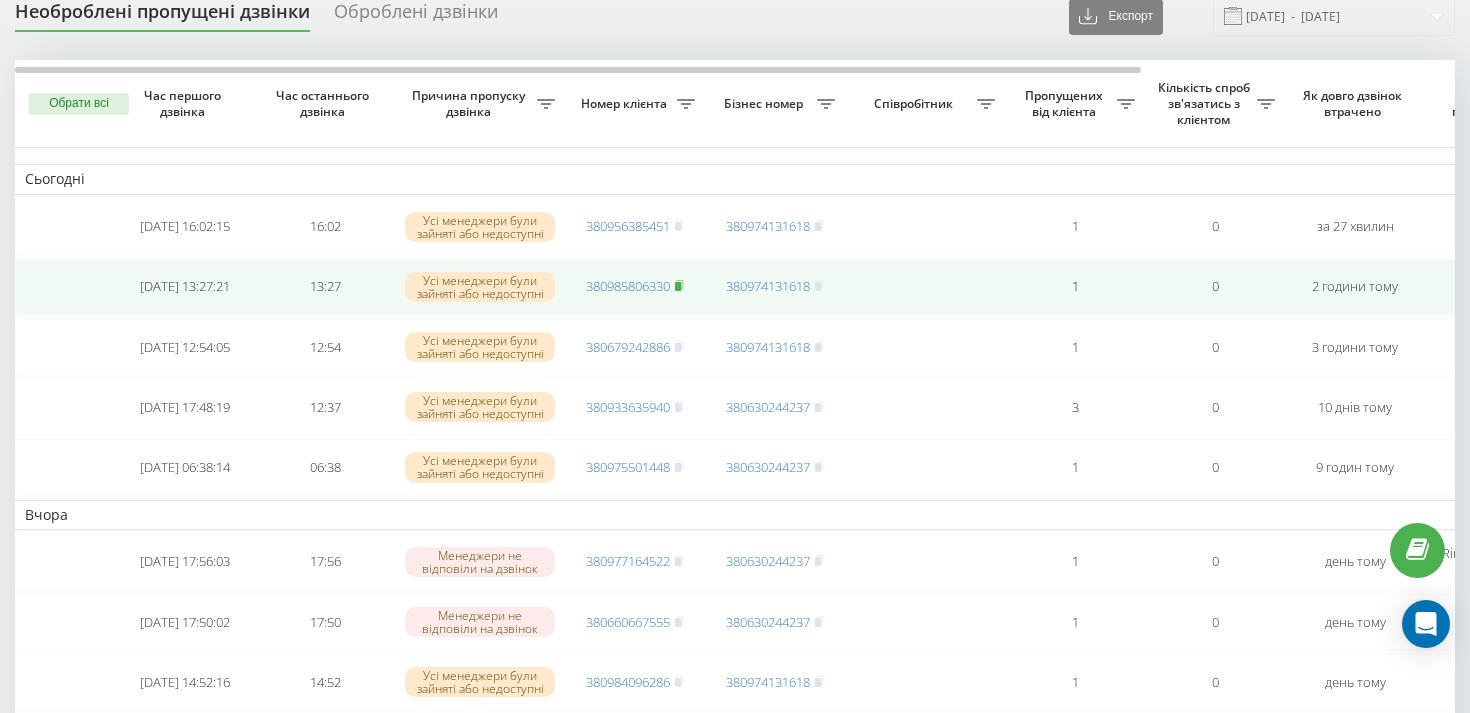 click 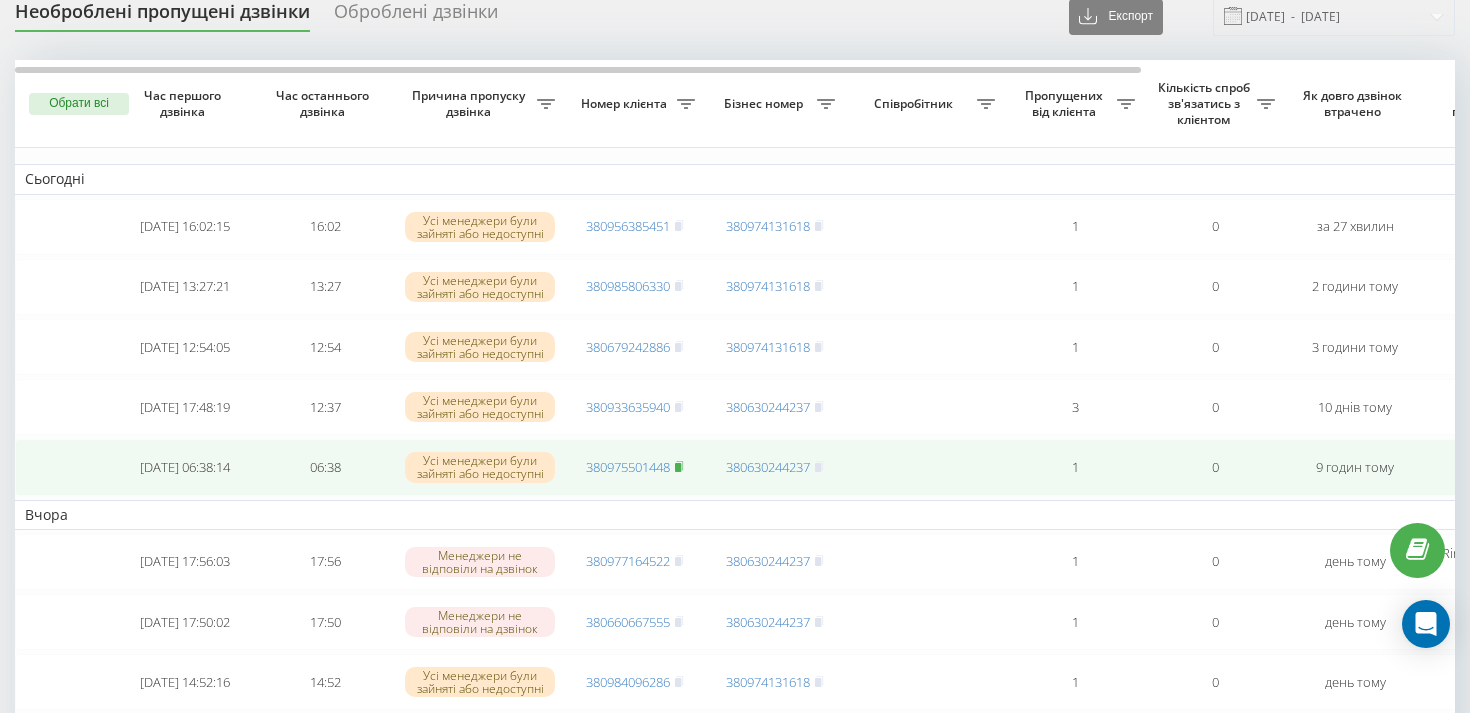 click 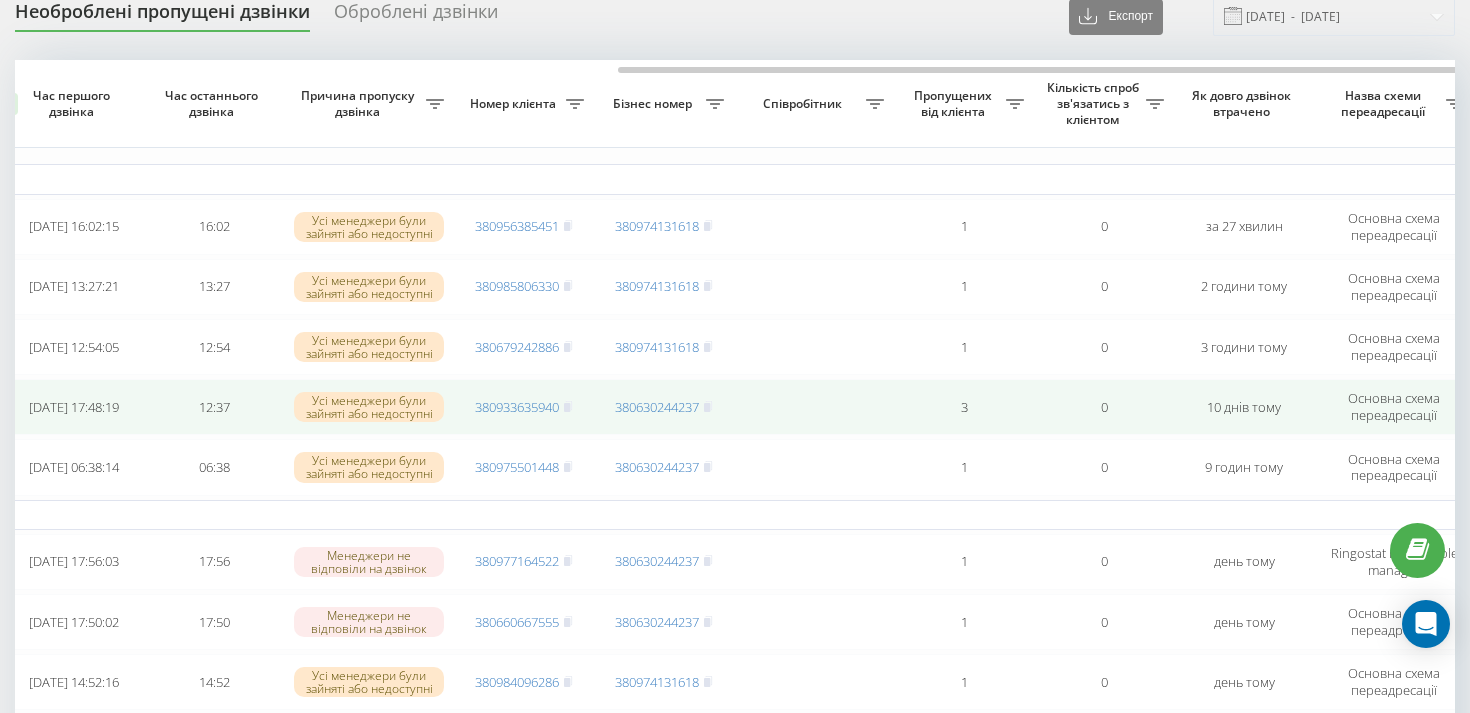 scroll, scrollTop: 0, scrollLeft: 400, axis: horizontal 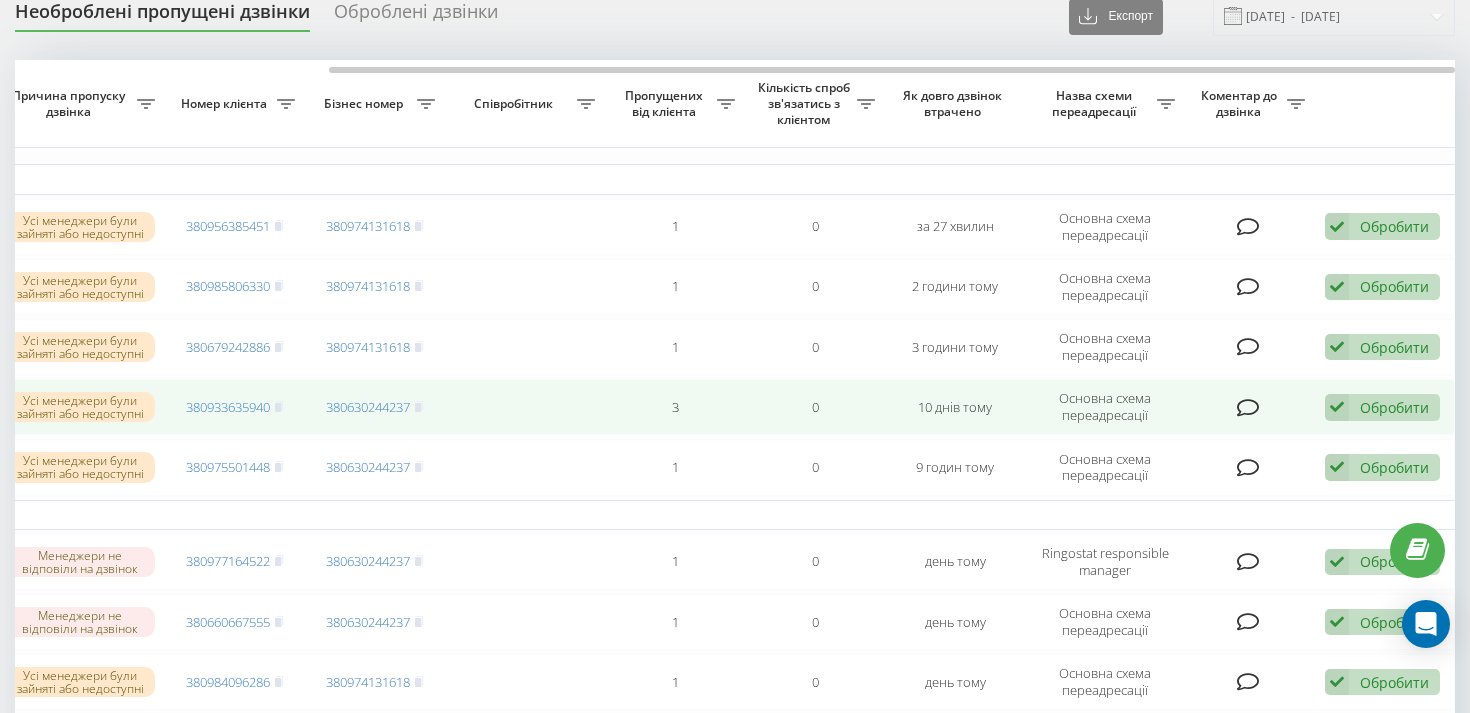 click at bounding box center (1337, 407) 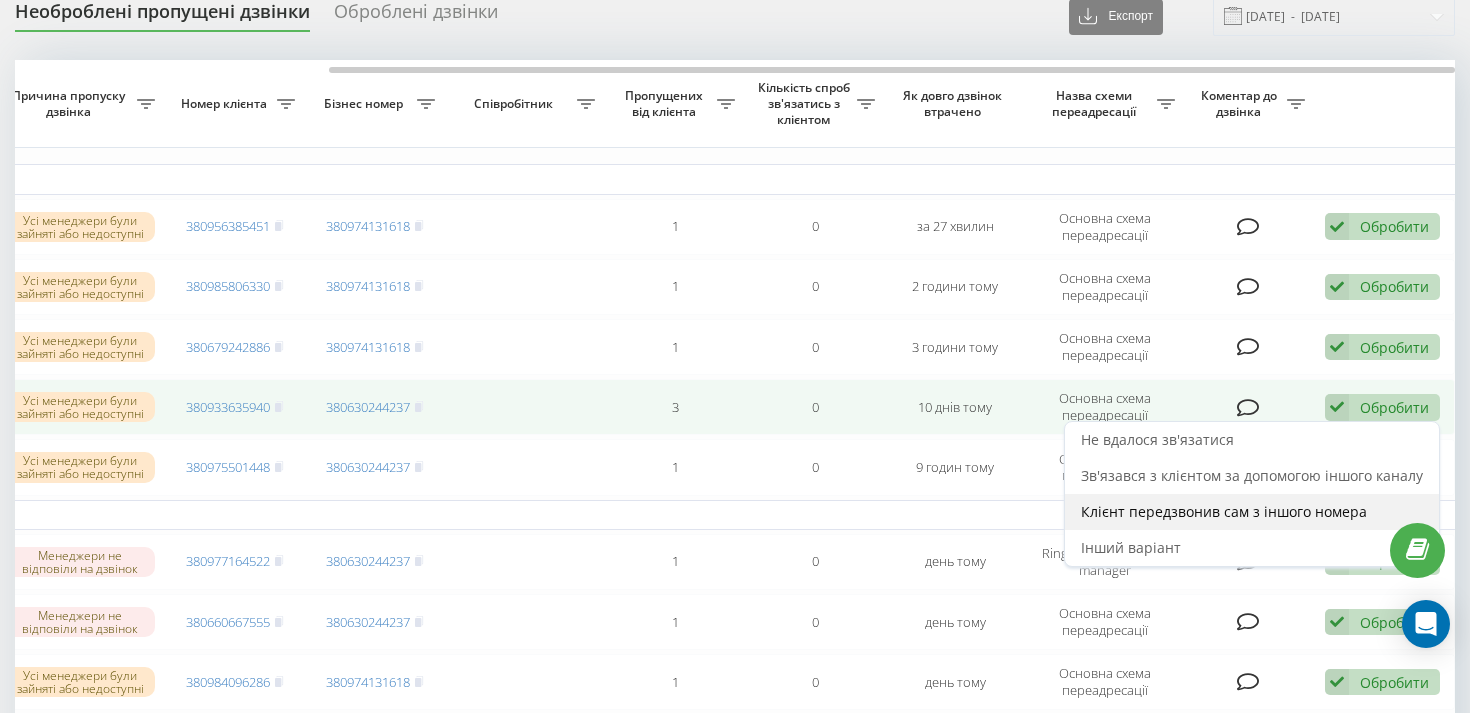 click on "Клієнт передзвонив сам з іншого номера" at bounding box center [1224, 511] 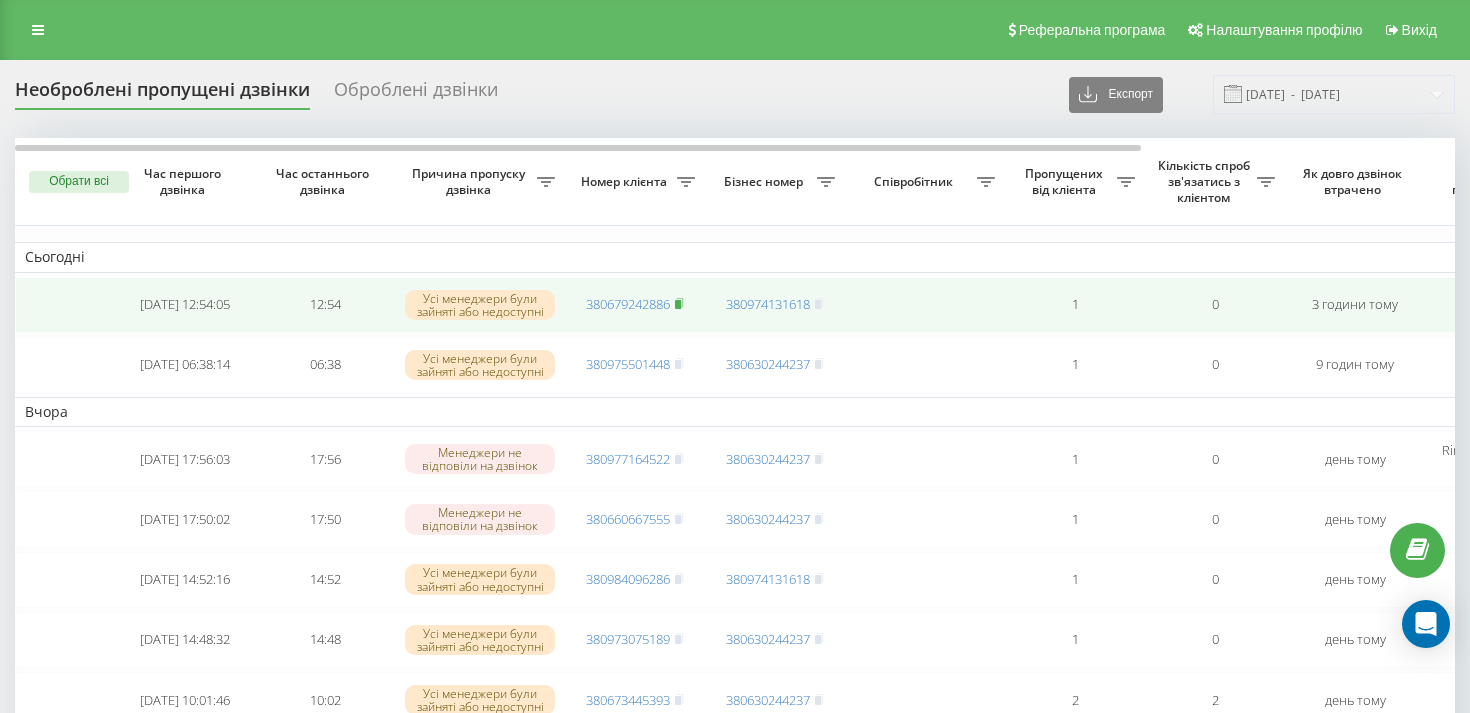click 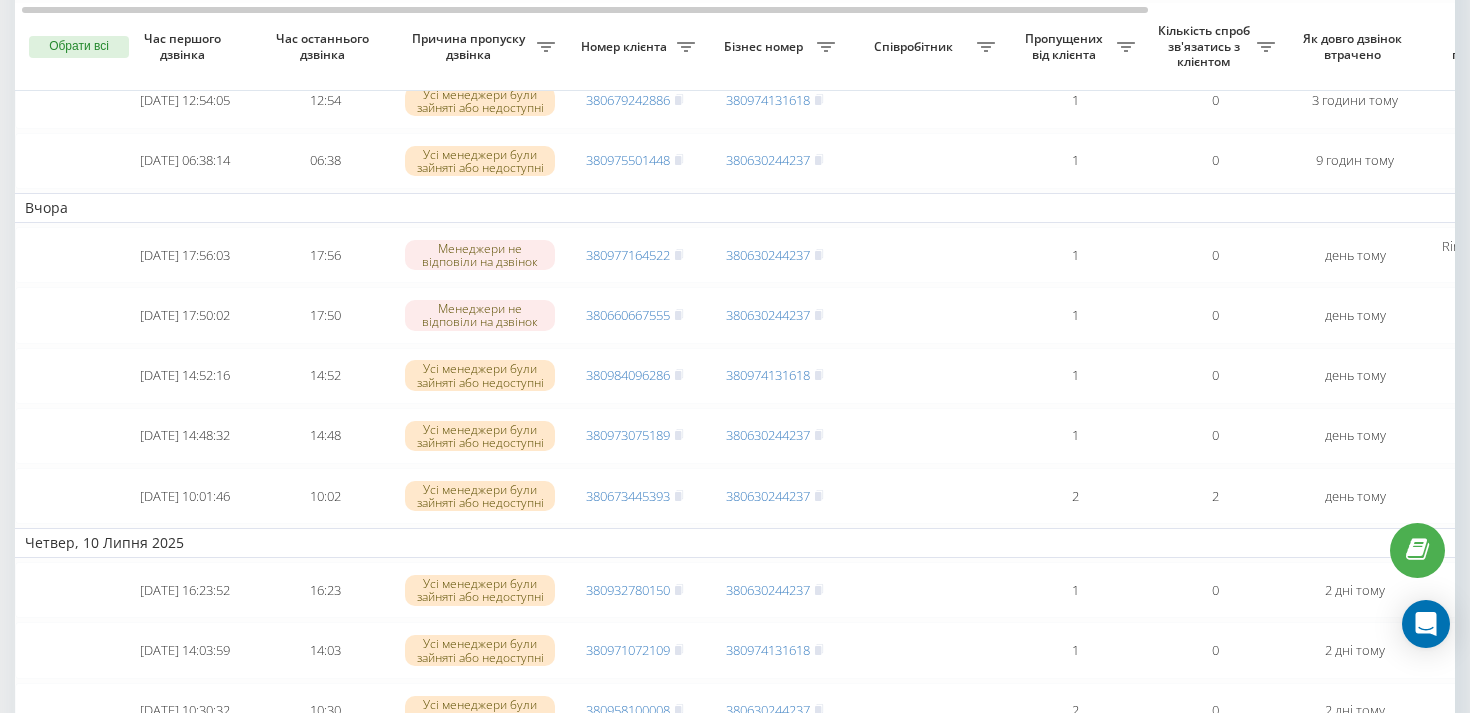 scroll, scrollTop: 209, scrollLeft: 0, axis: vertical 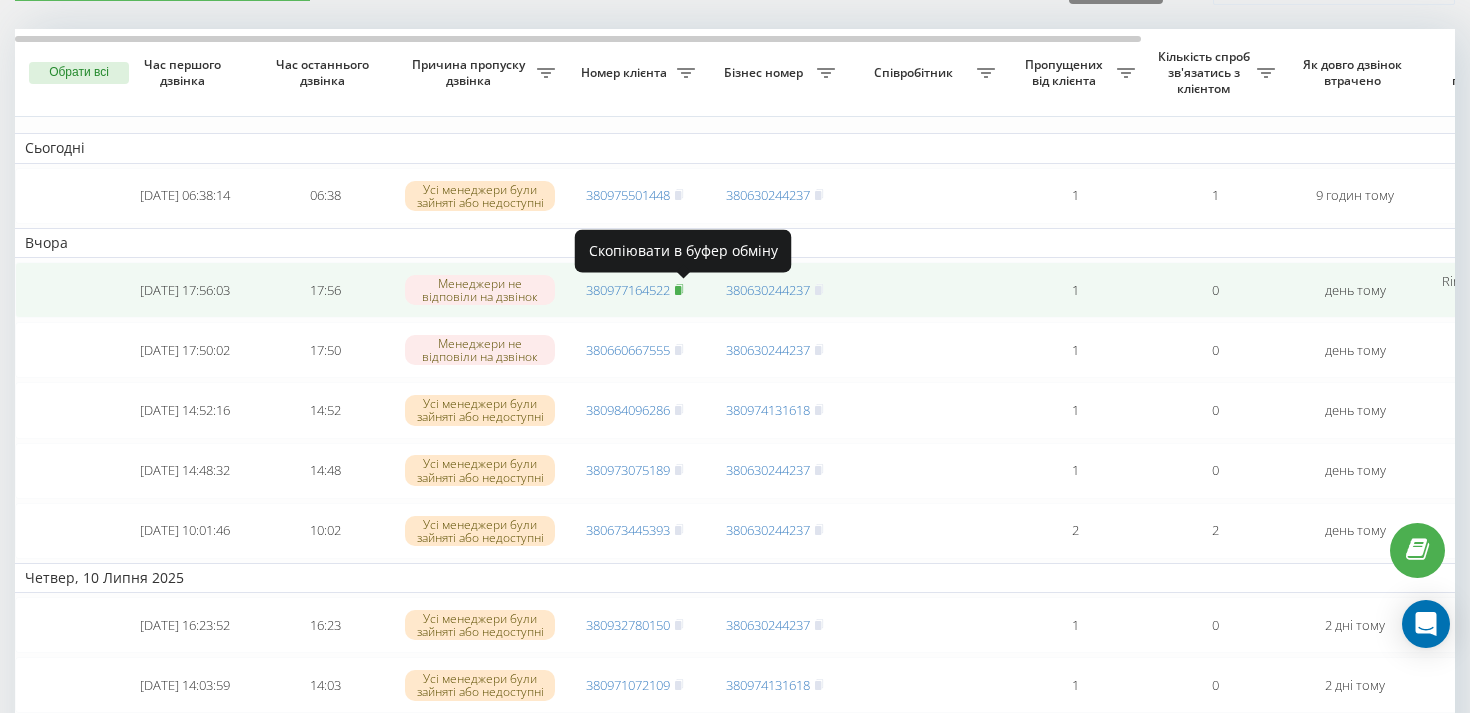 click 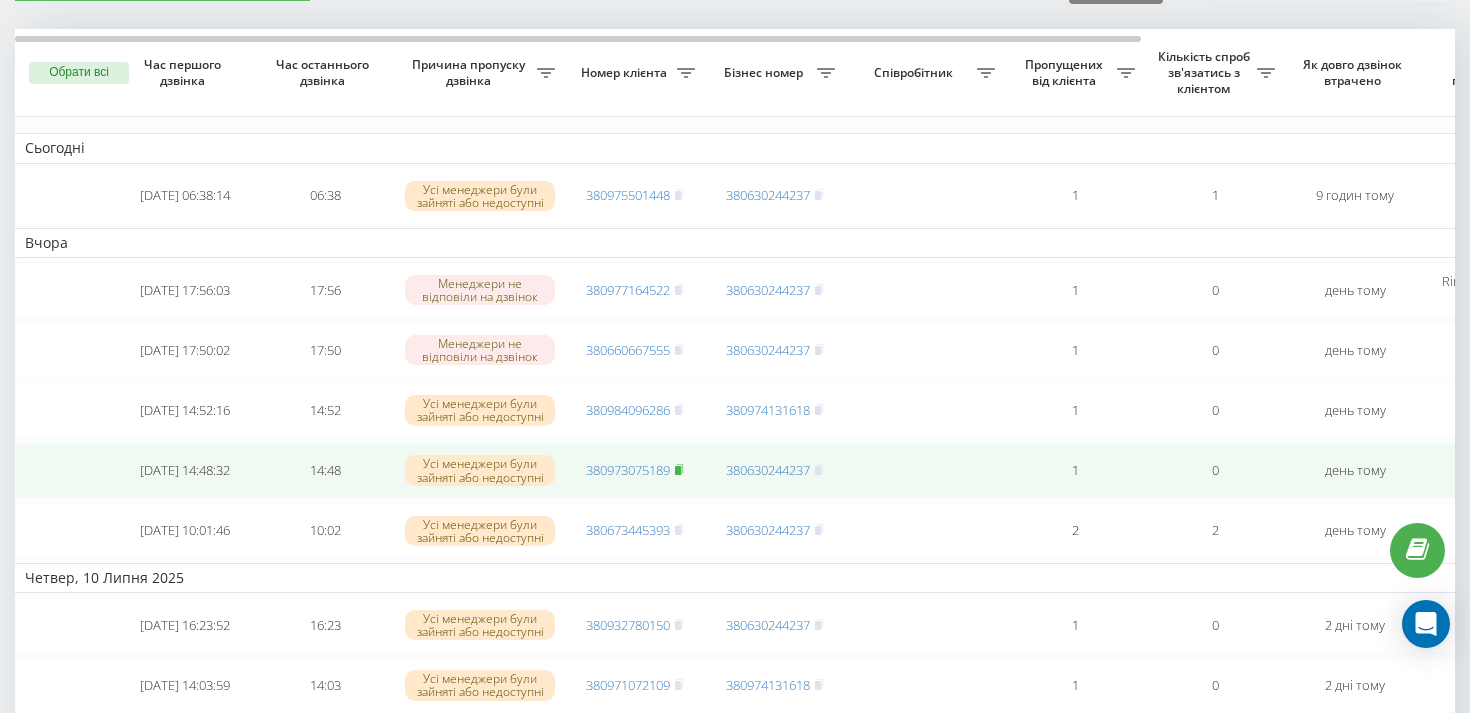 click 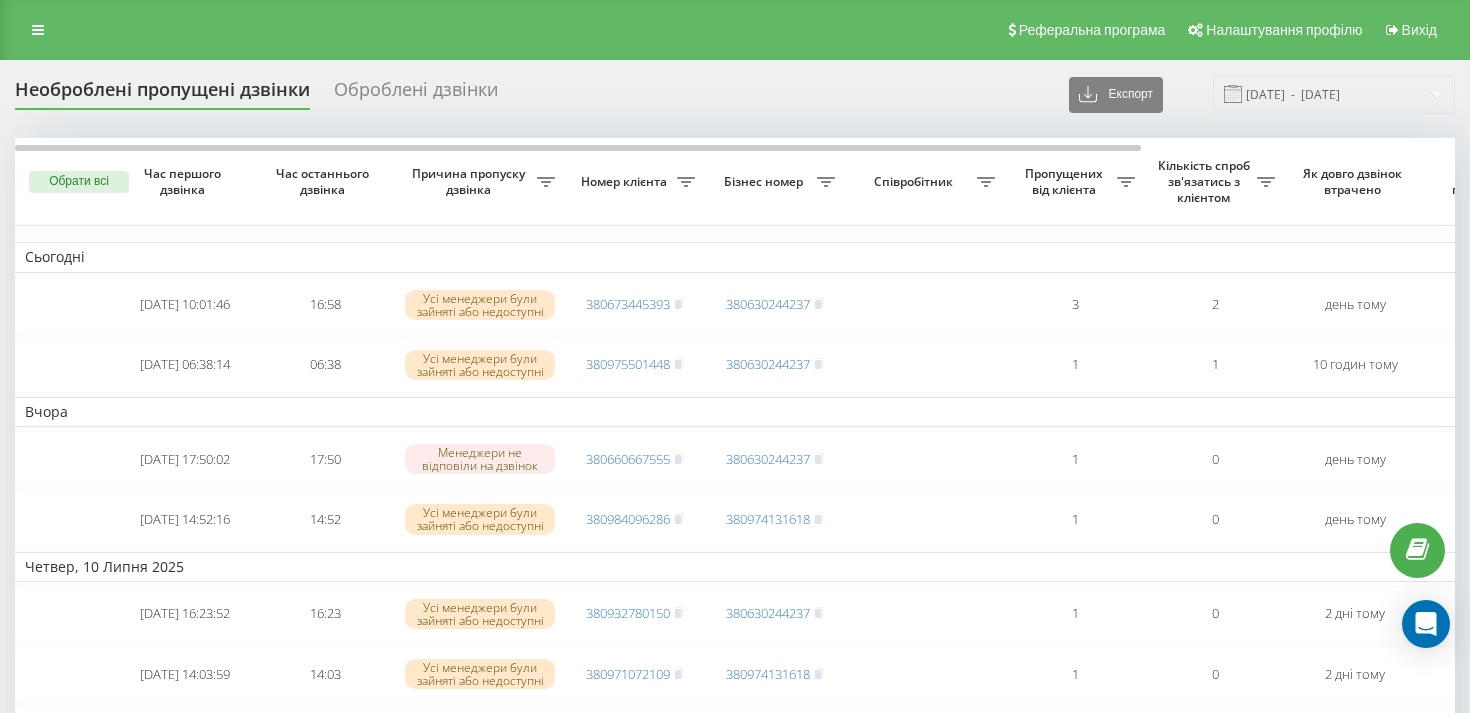 scroll, scrollTop: 109, scrollLeft: 0, axis: vertical 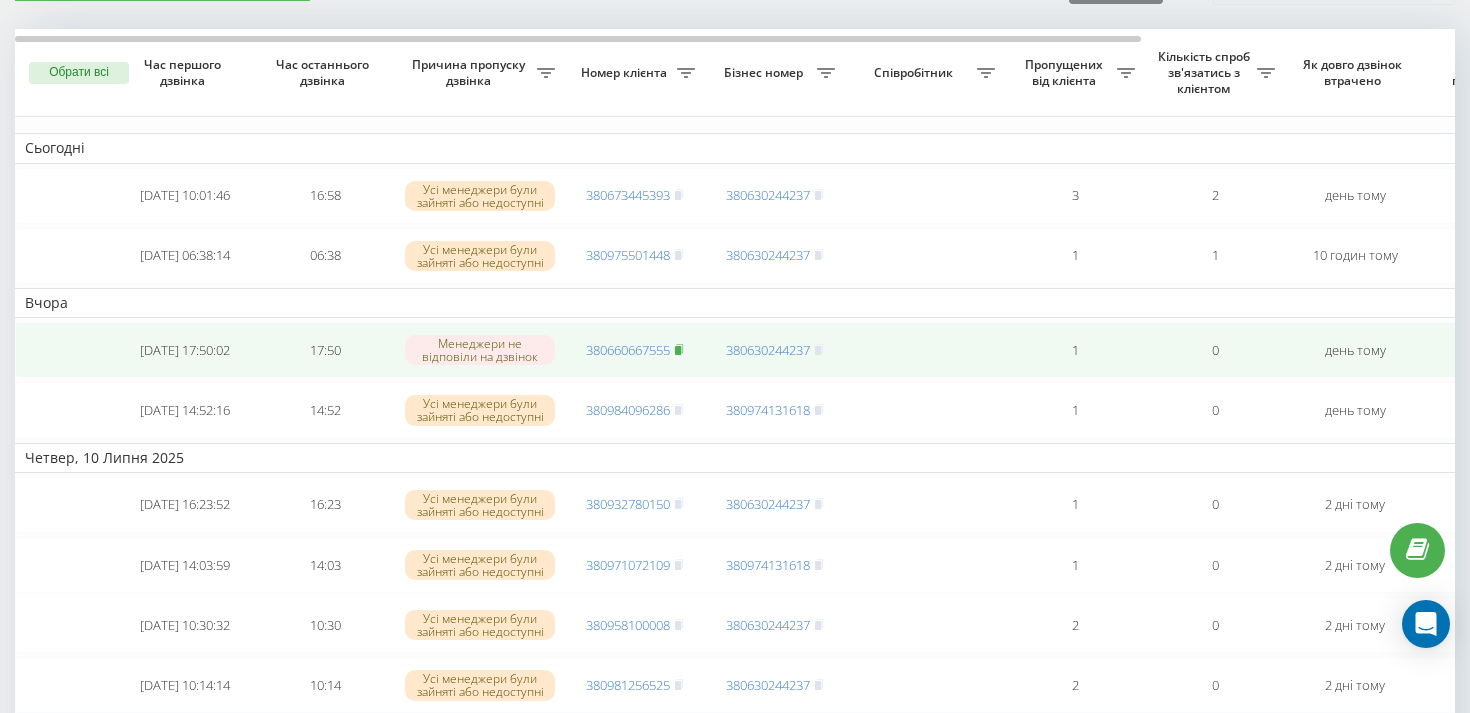 click 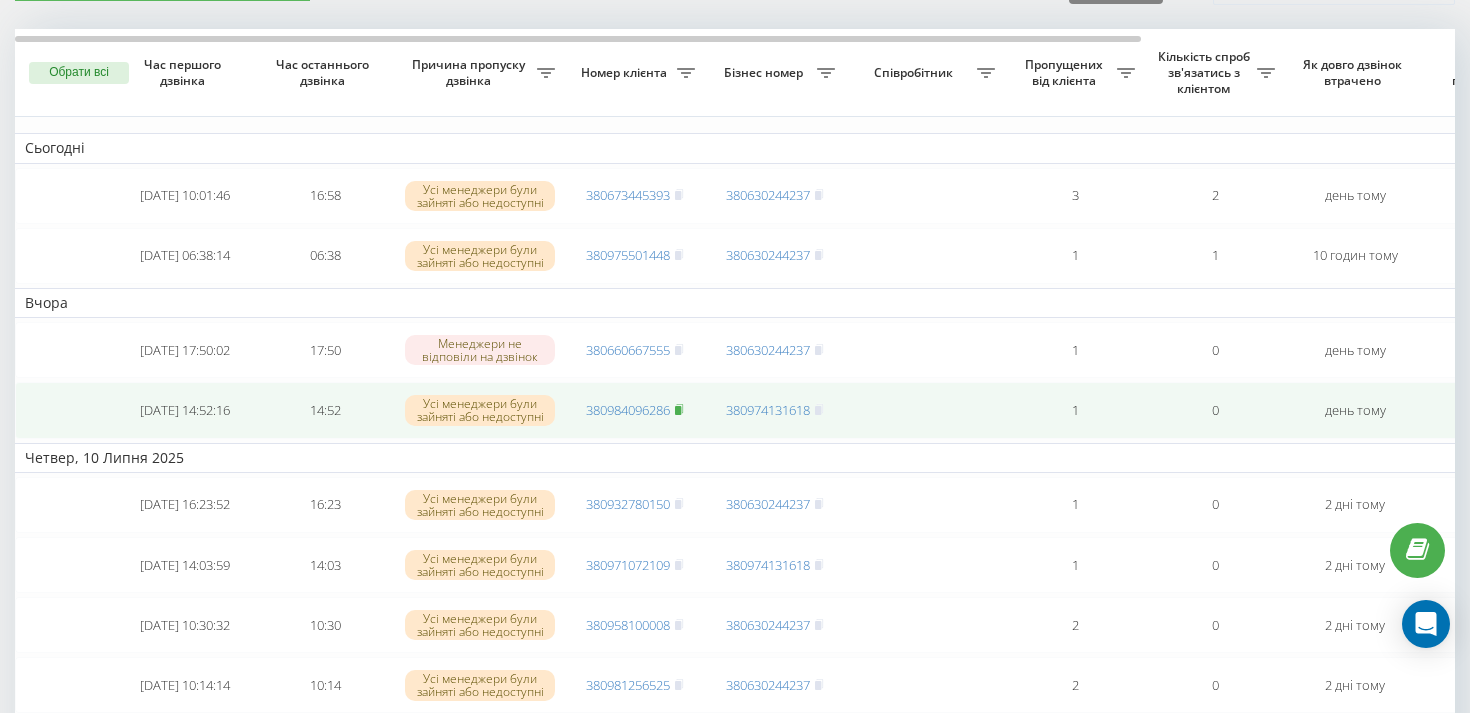 click 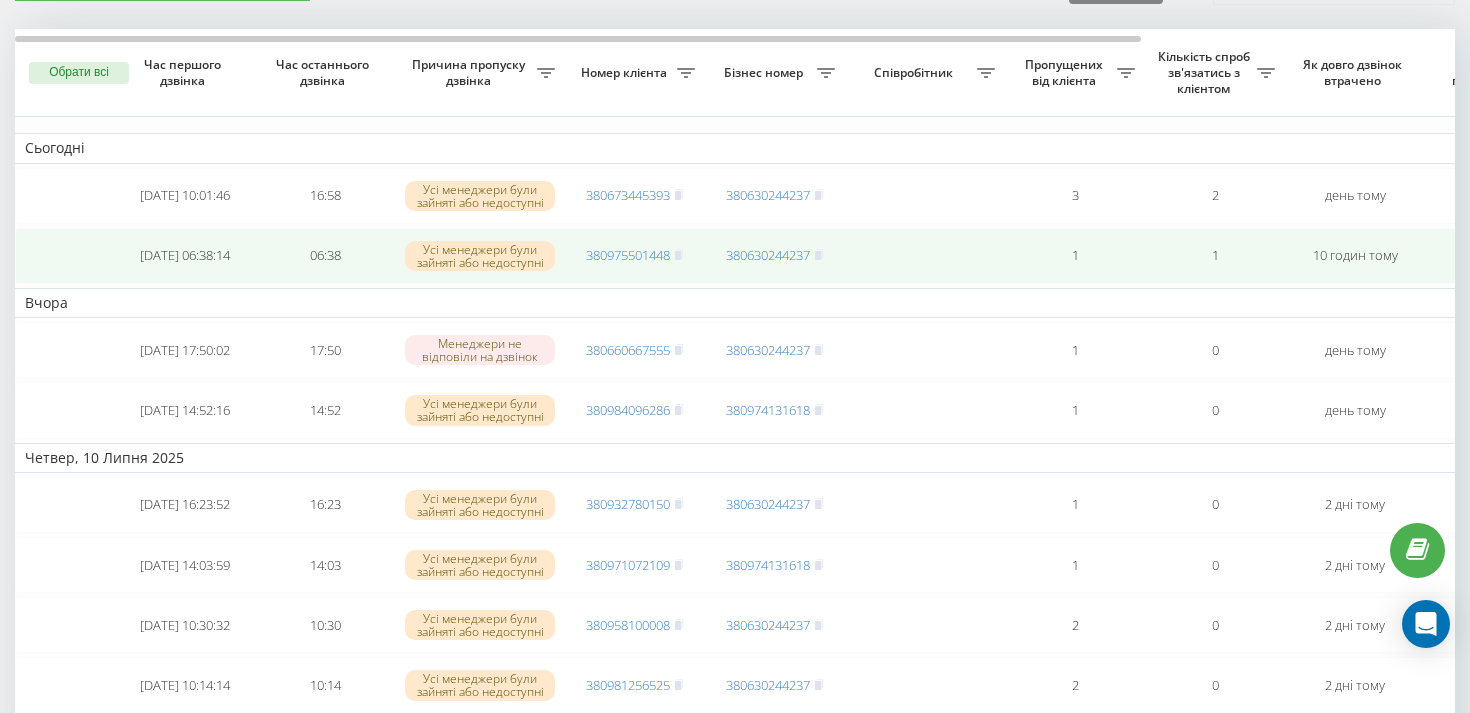 scroll, scrollTop: 0, scrollLeft: 0, axis: both 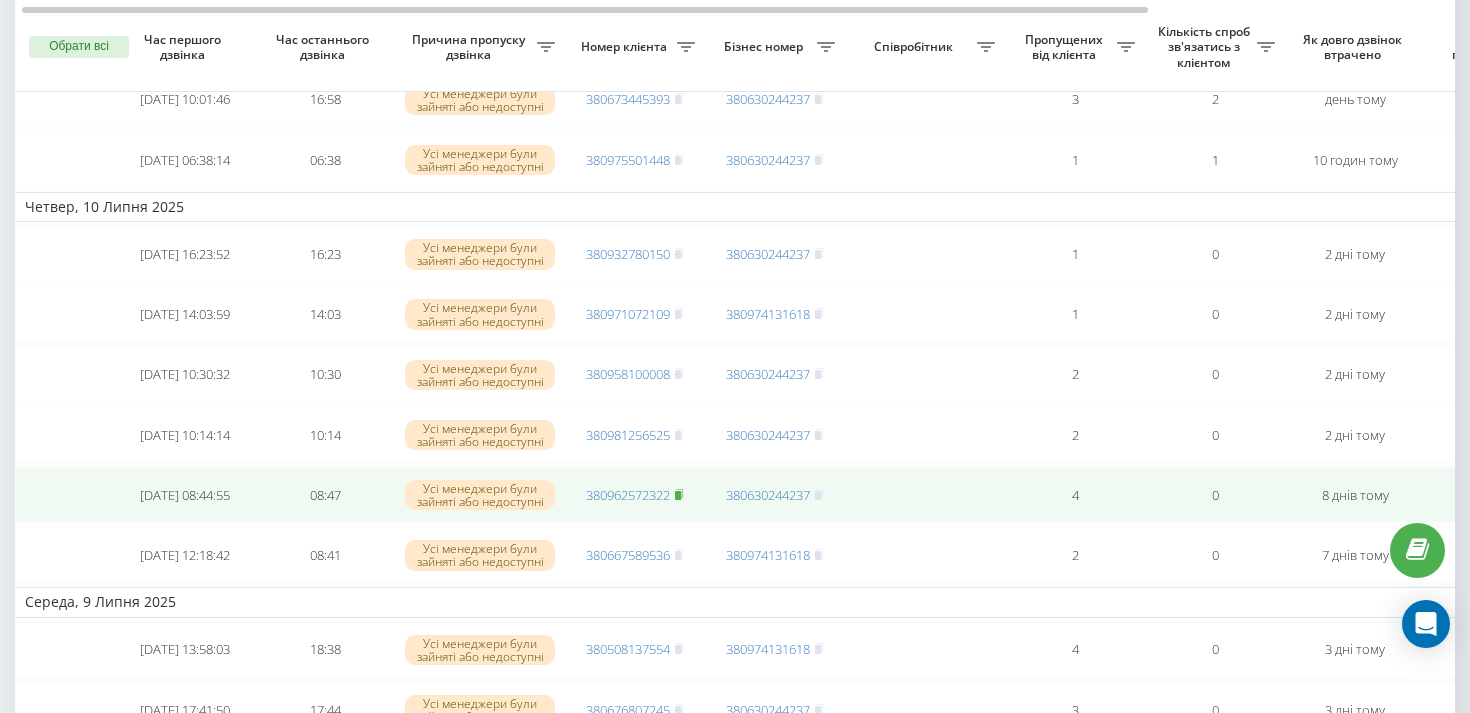click 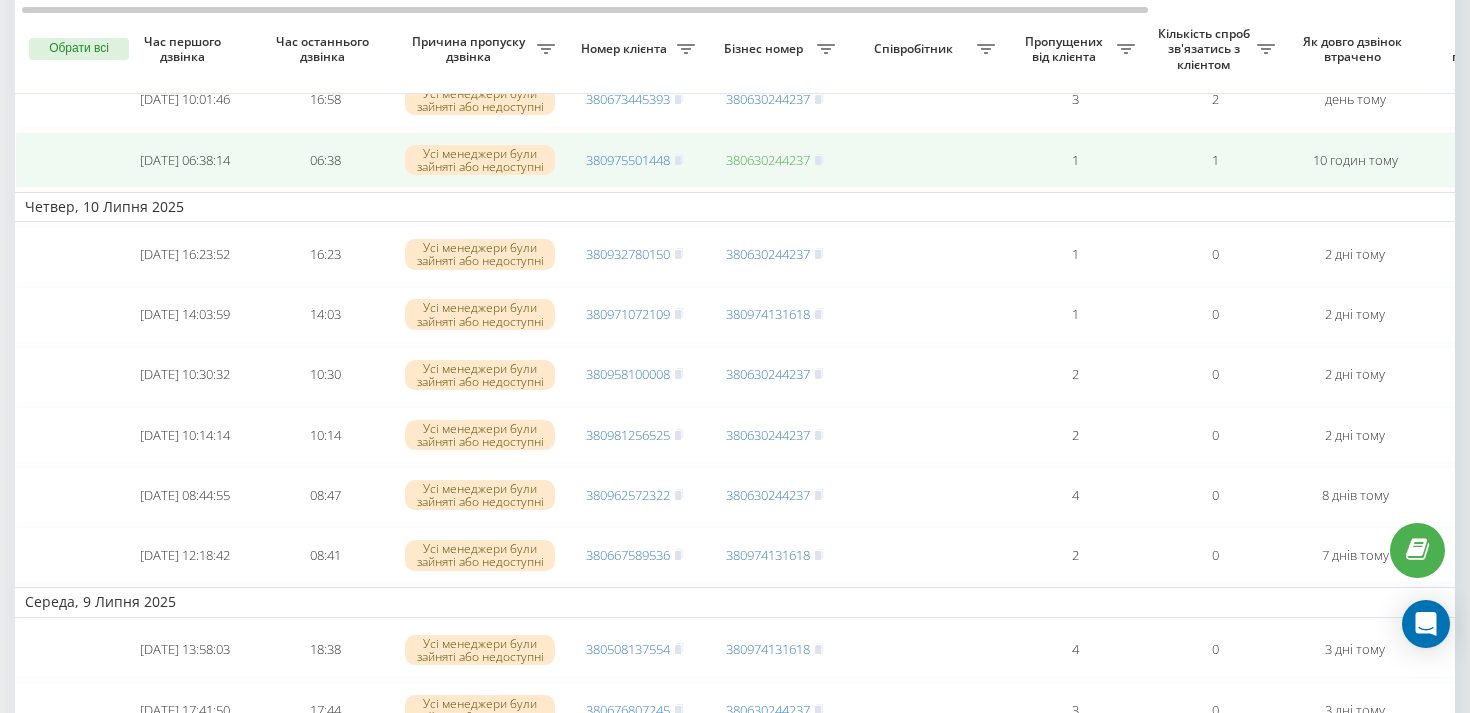 scroll, scrollTop: 244, scrollLeft: 0, axis: vertical 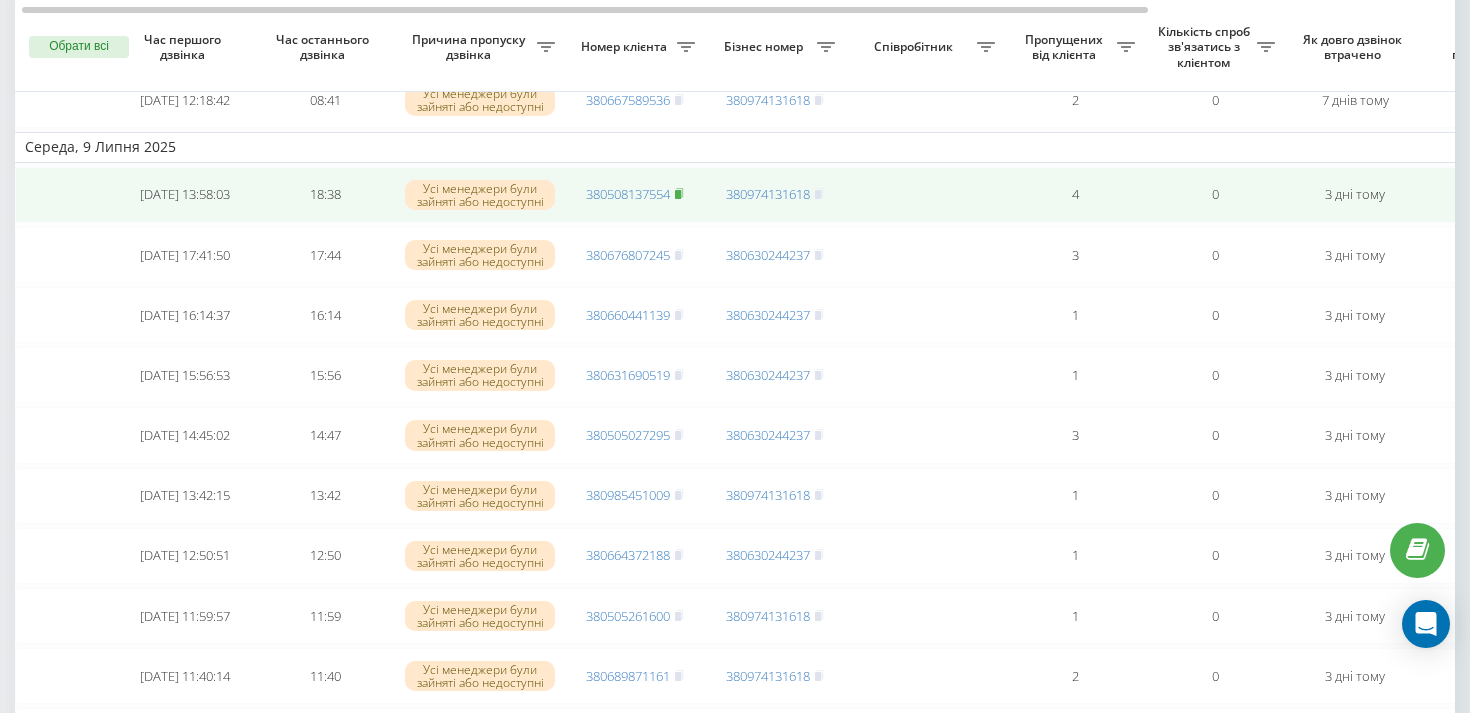 click 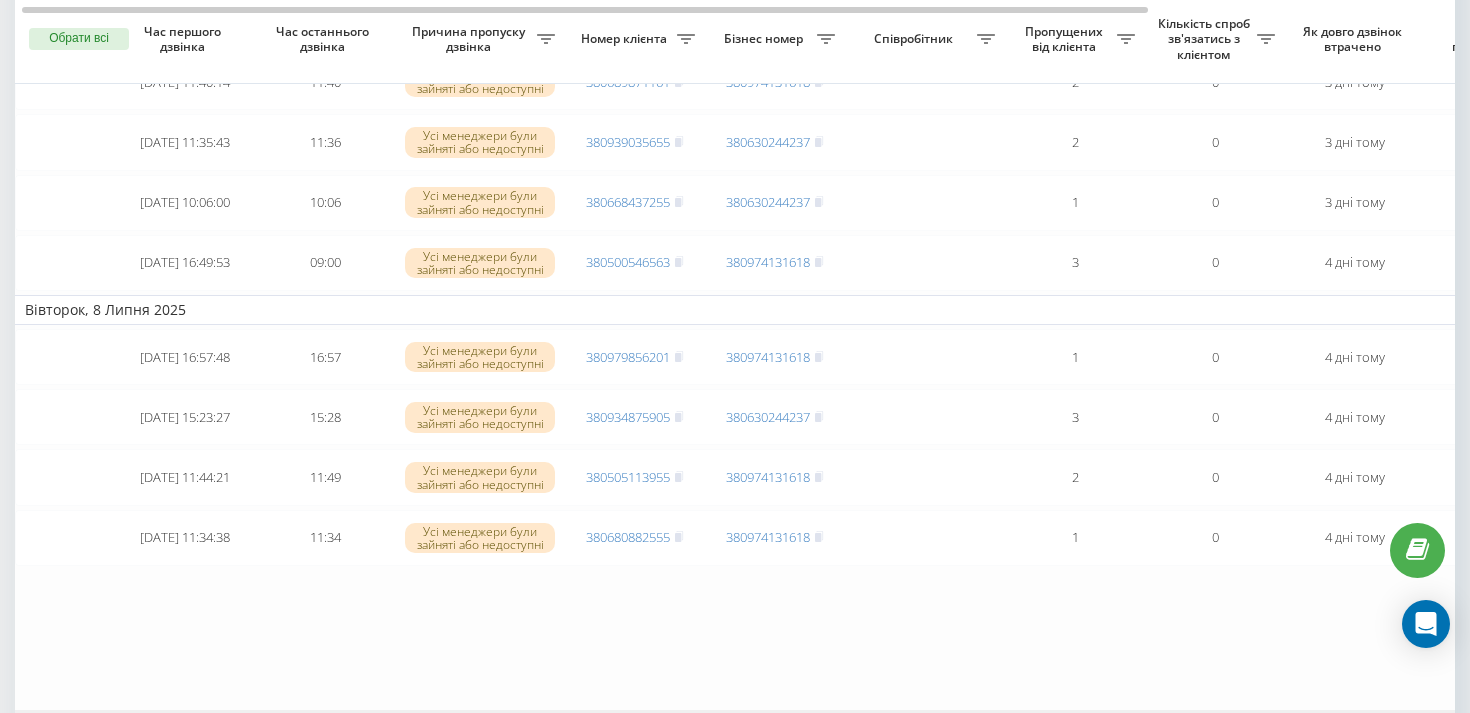 scroll, scrollTop: 1484, scrollLeft: 0, axis: vertical 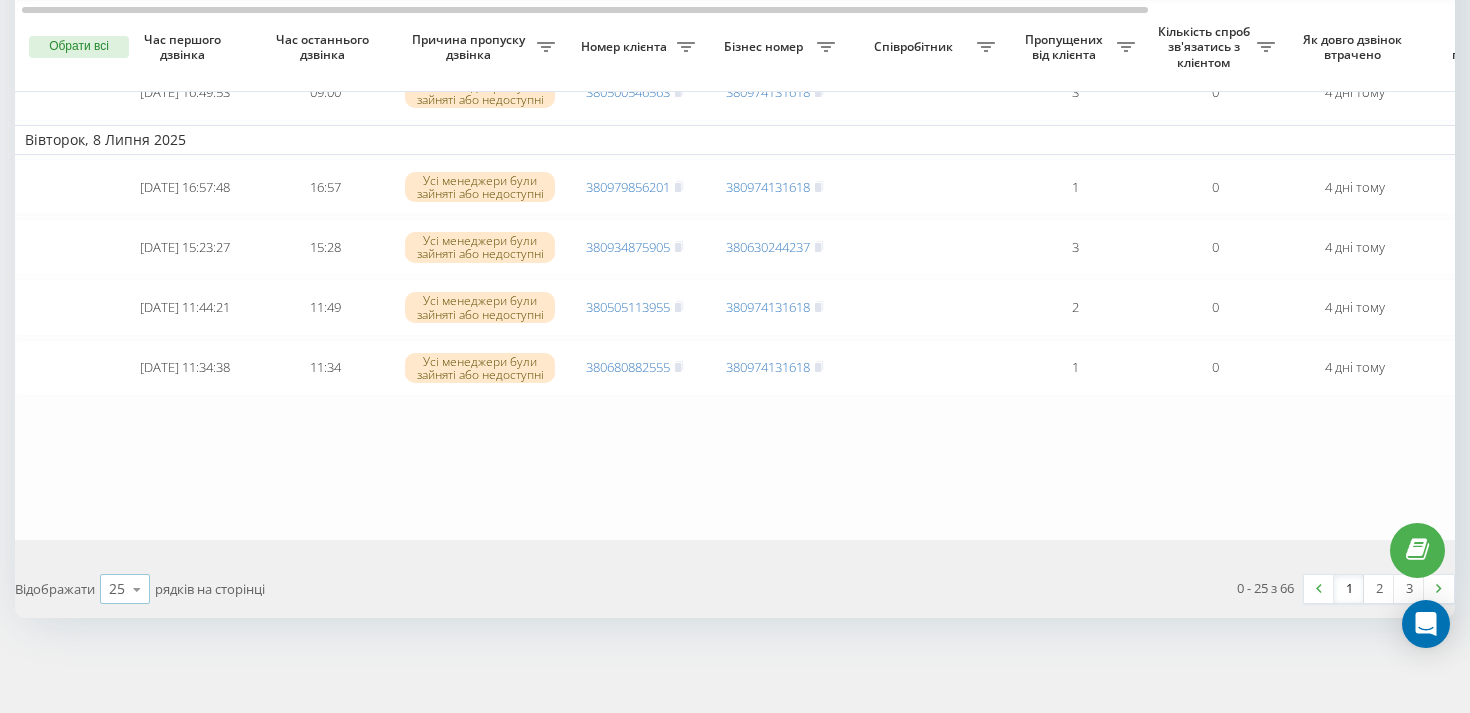 click on "25" at bounding box center (117, 589) 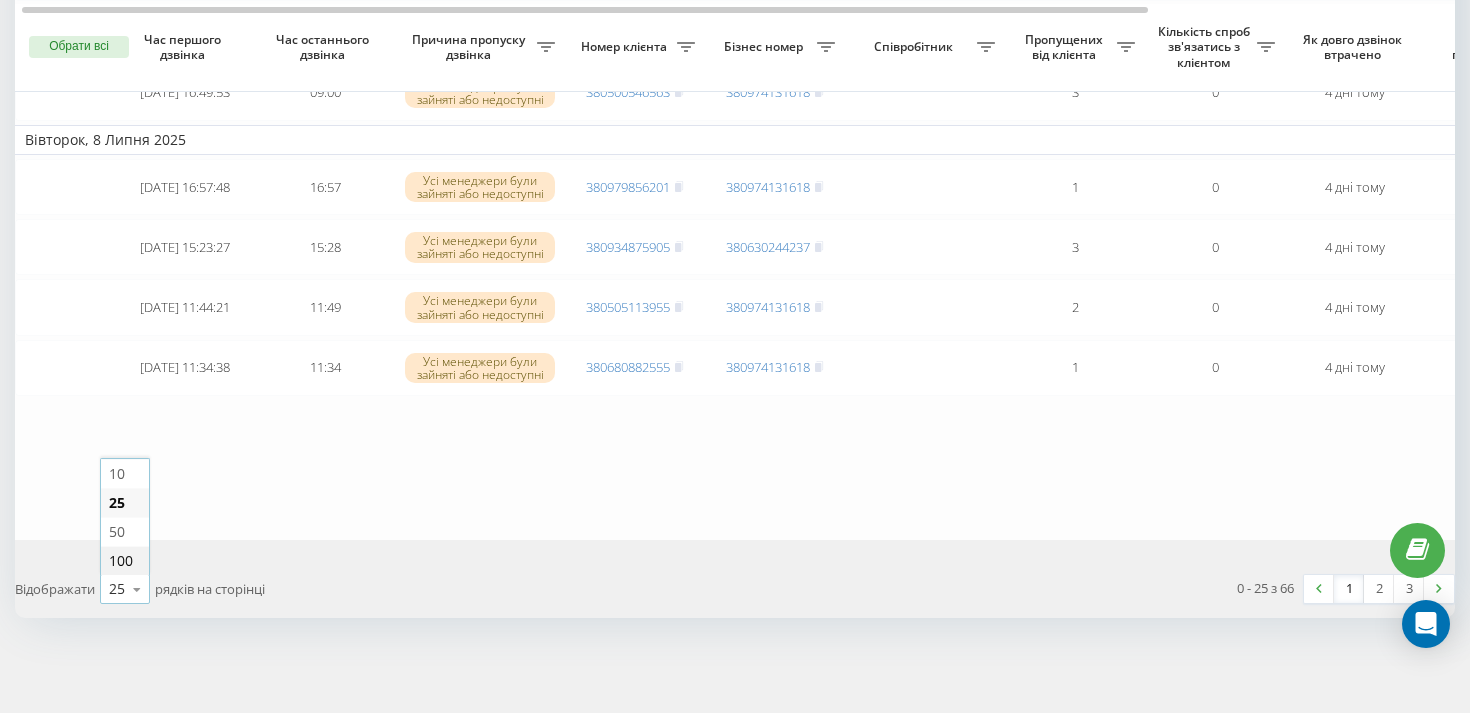 click on "100" at bounding box center [121, 560] 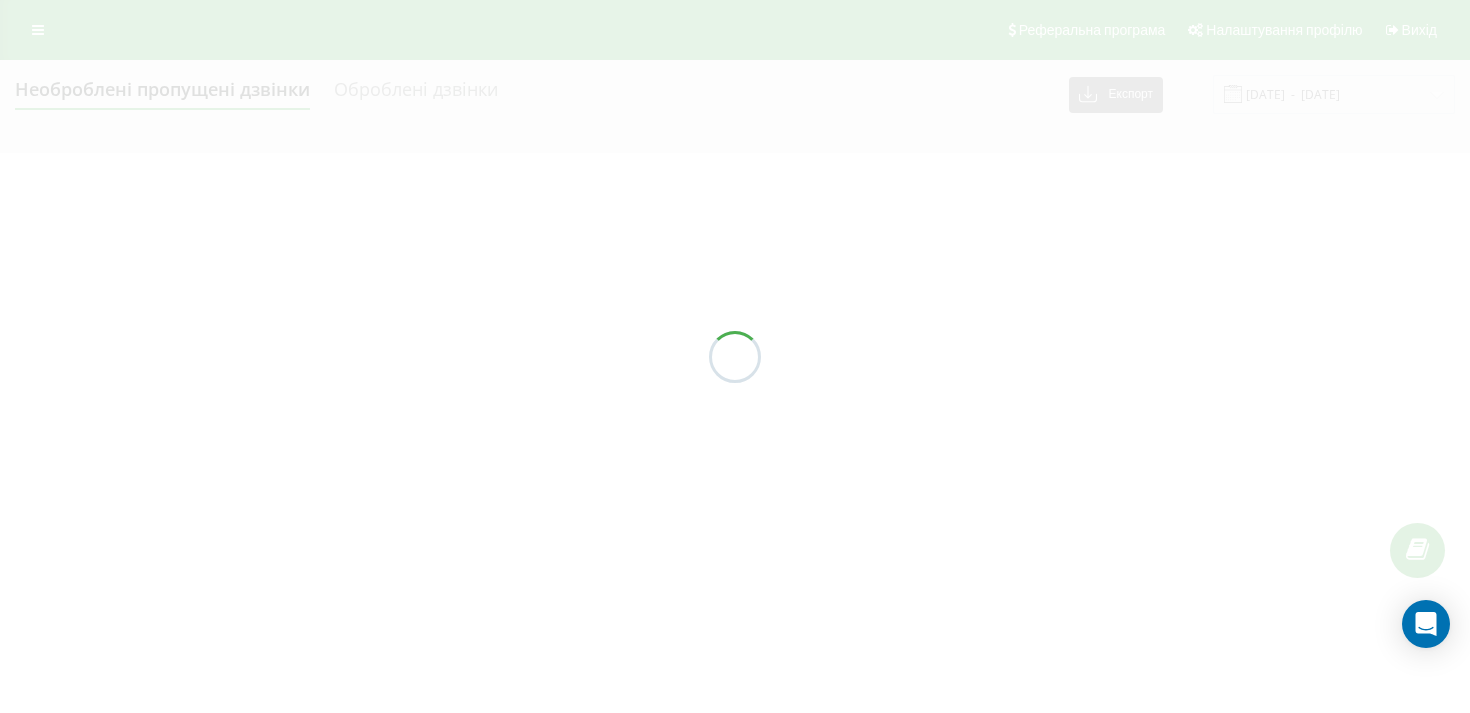 scroll, scrollTop: 0, scrollLeft: 0, axis: both 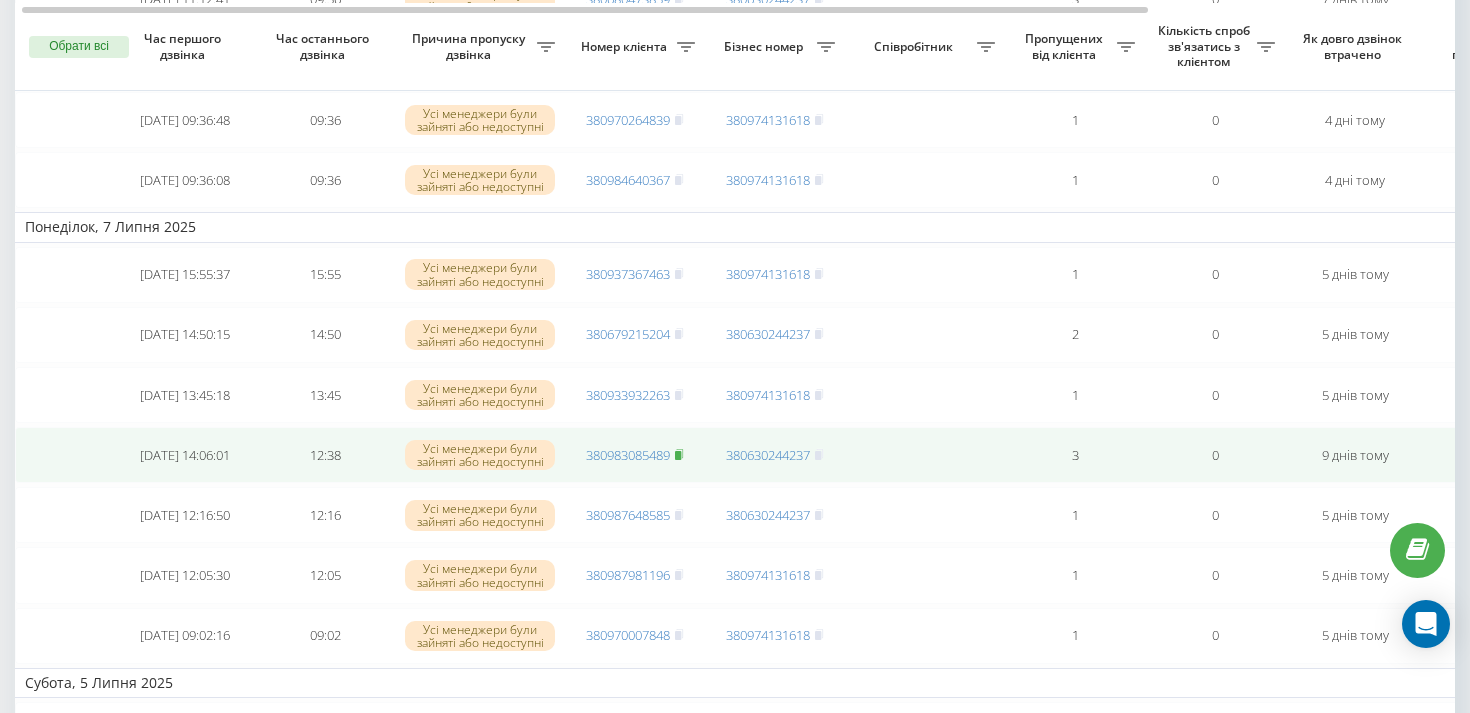 click 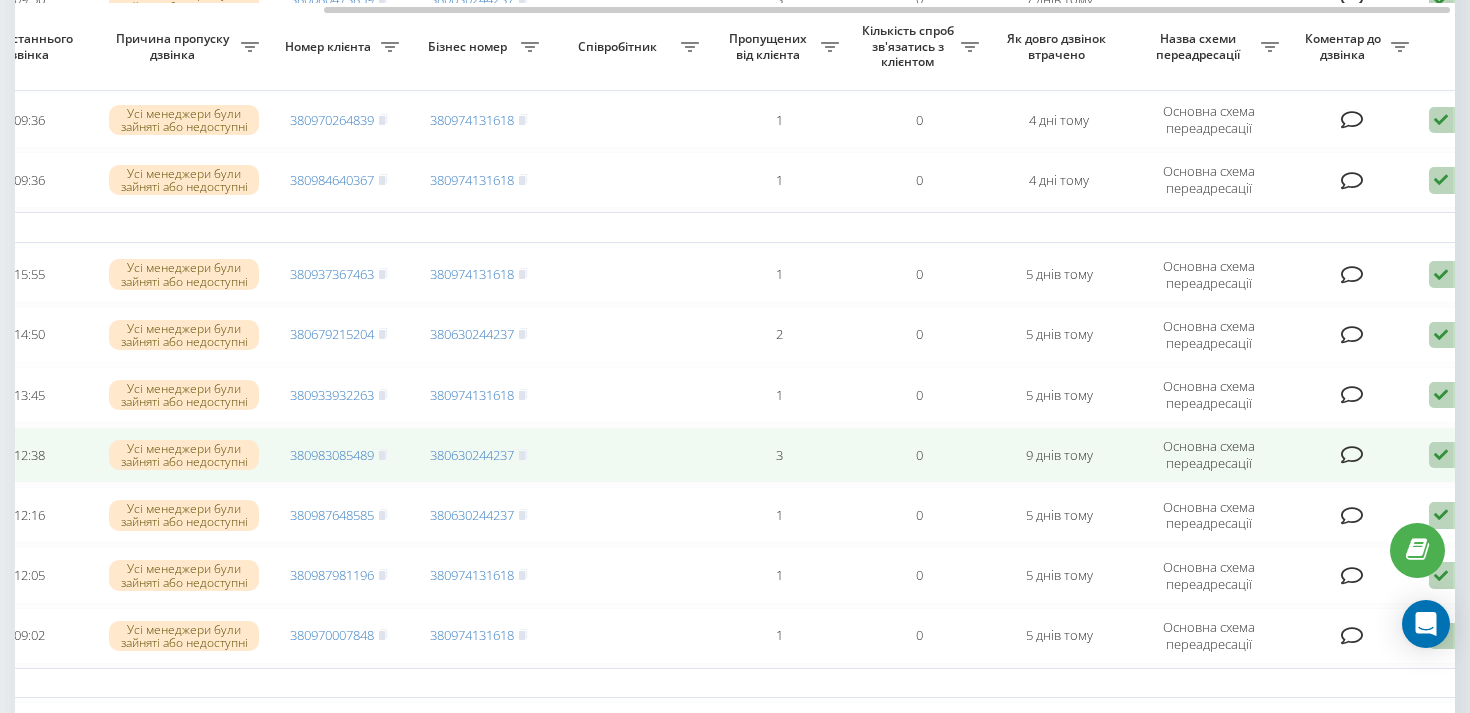 scroll, scrollTop: 0, scrollLeft: 400, axis: horizontal 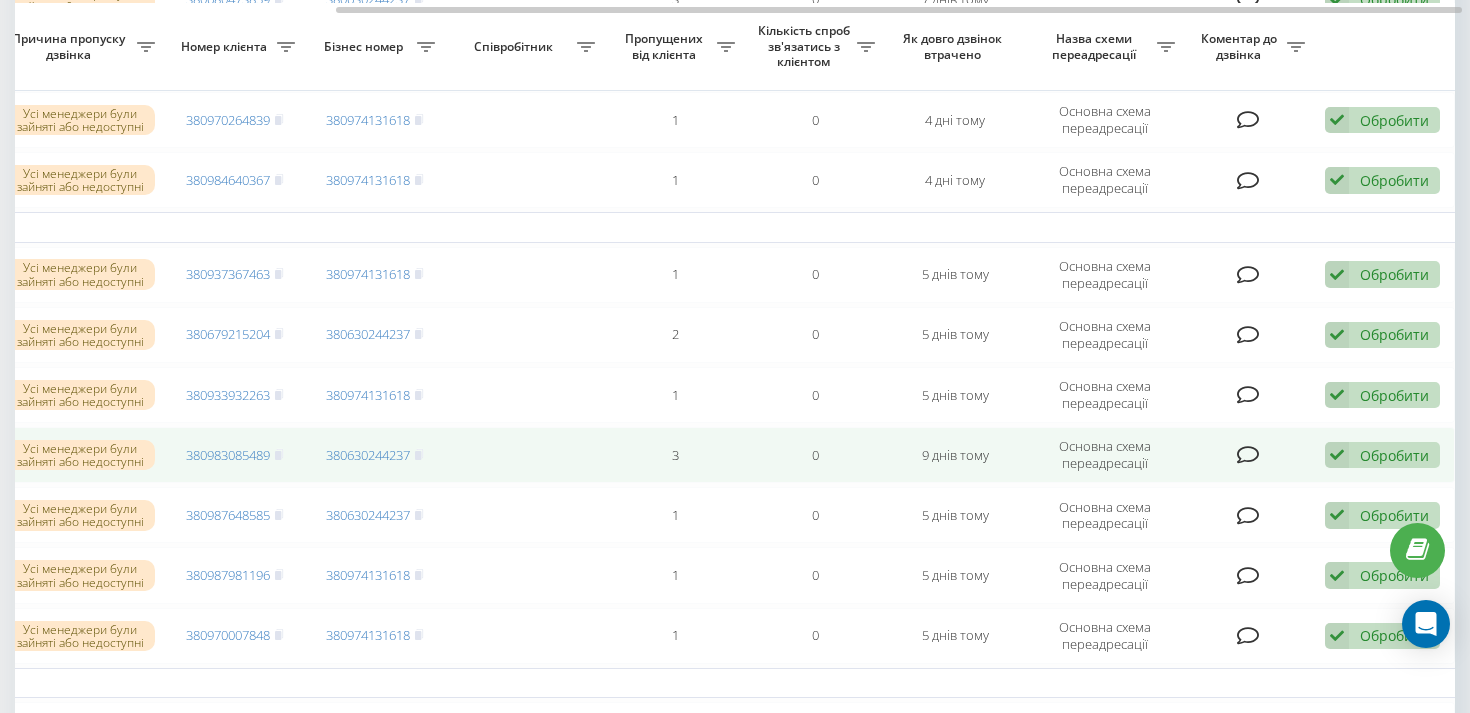 click on "Обробити" at bounding box center [1394, 455] 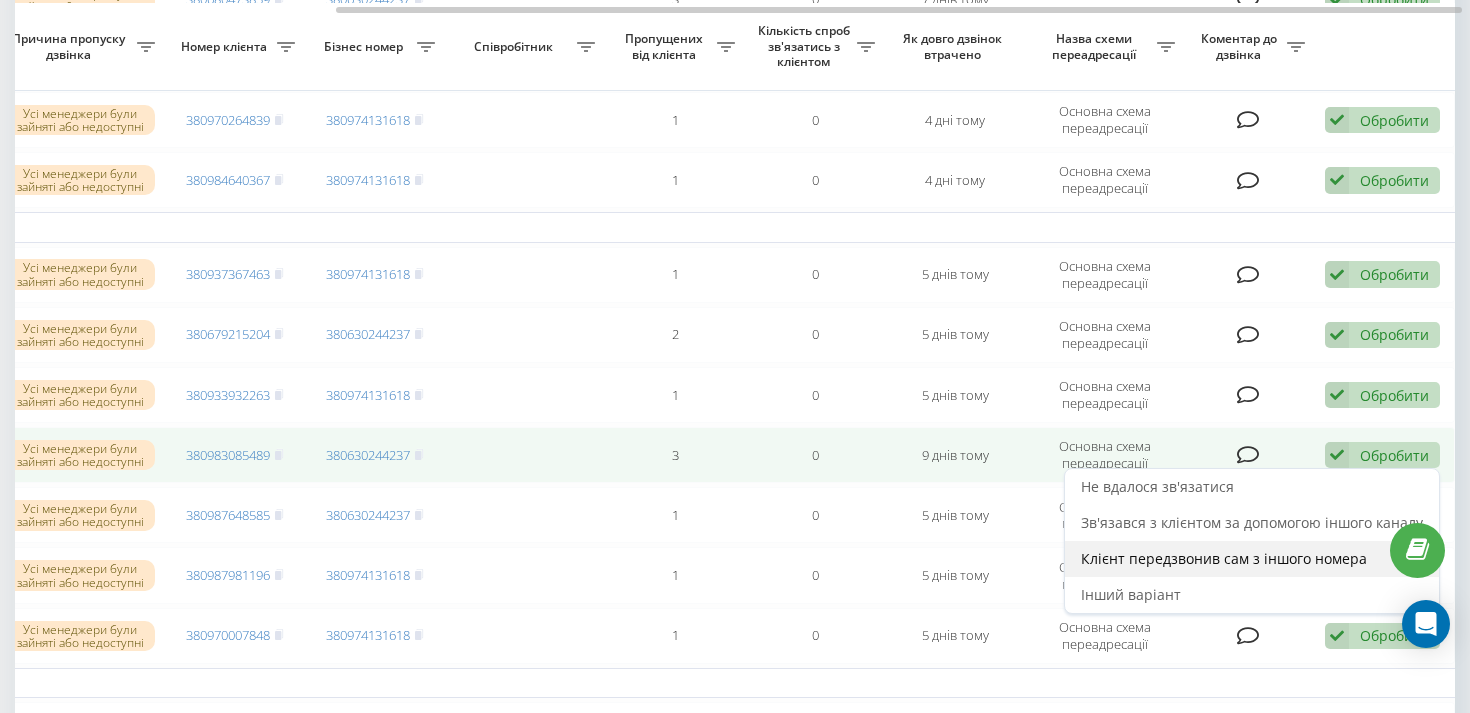 click on "Клієнт передзвонив сам з іншого номера" at bounding box center (1224, 558) 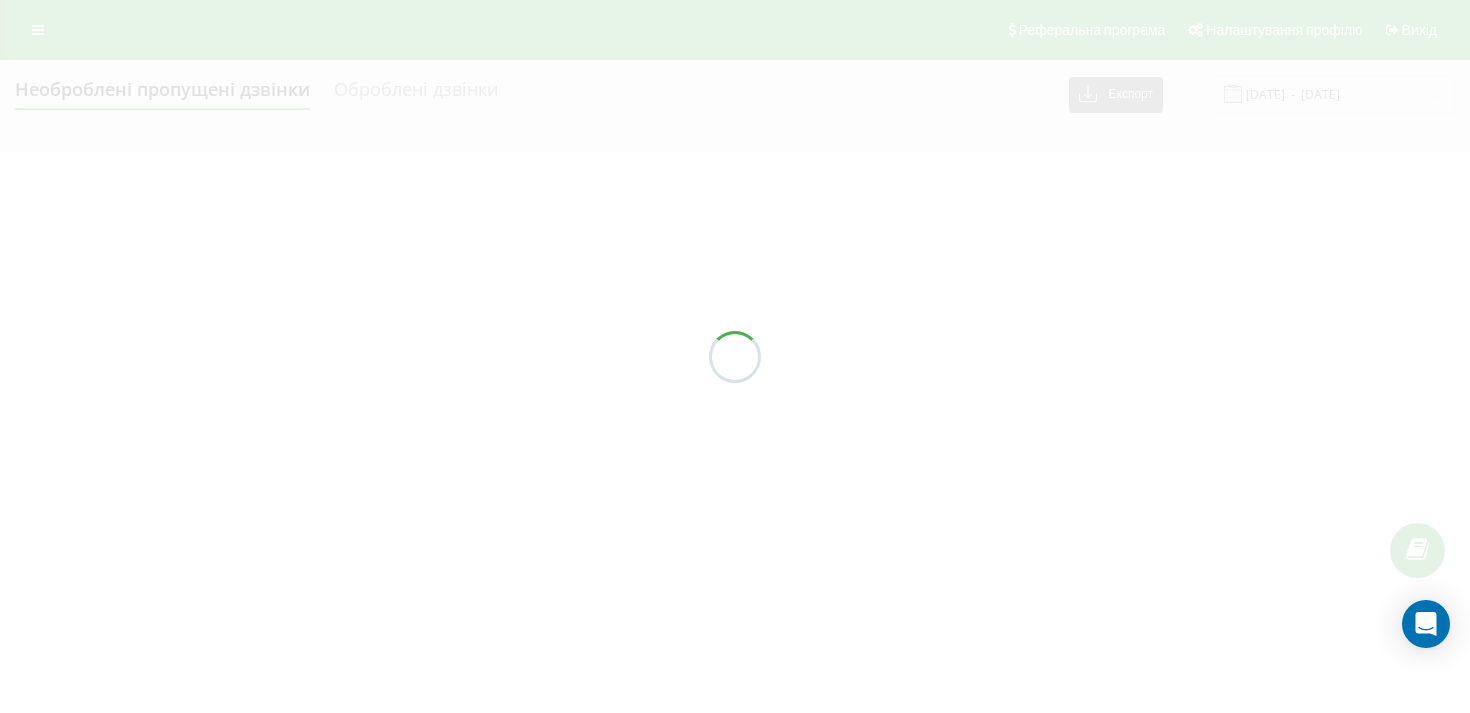 scroll, scrollTop: 0, scrollLeft: 0, axis: both 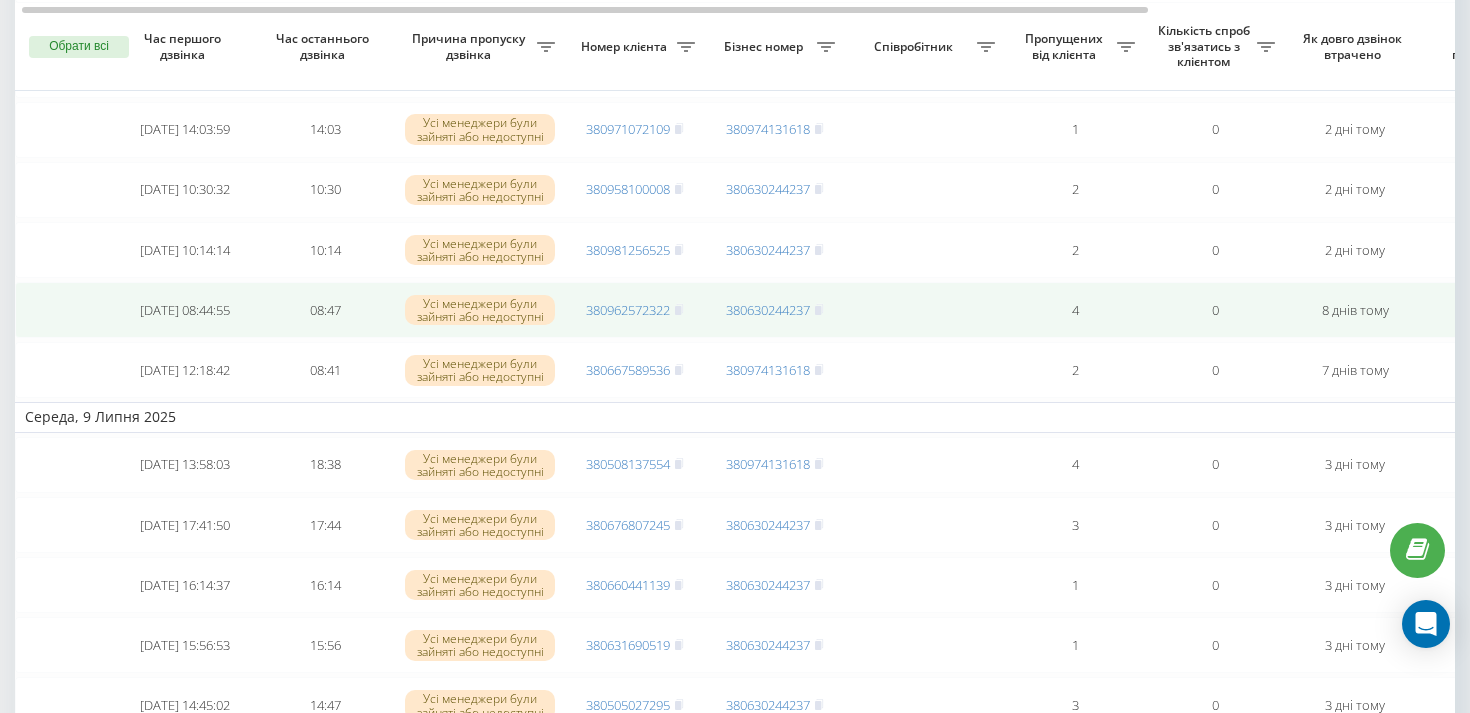 click on "380962572322" at bounding box center [635, 310] 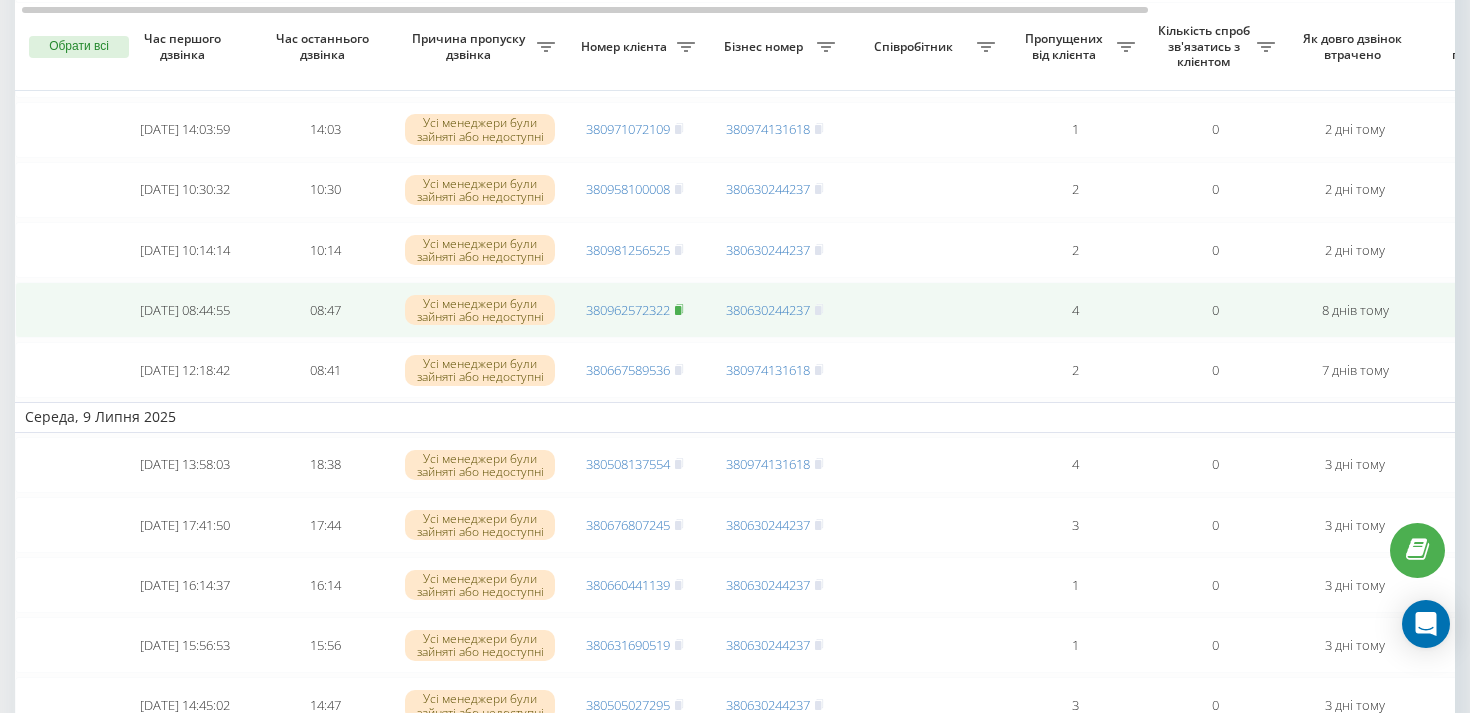 click 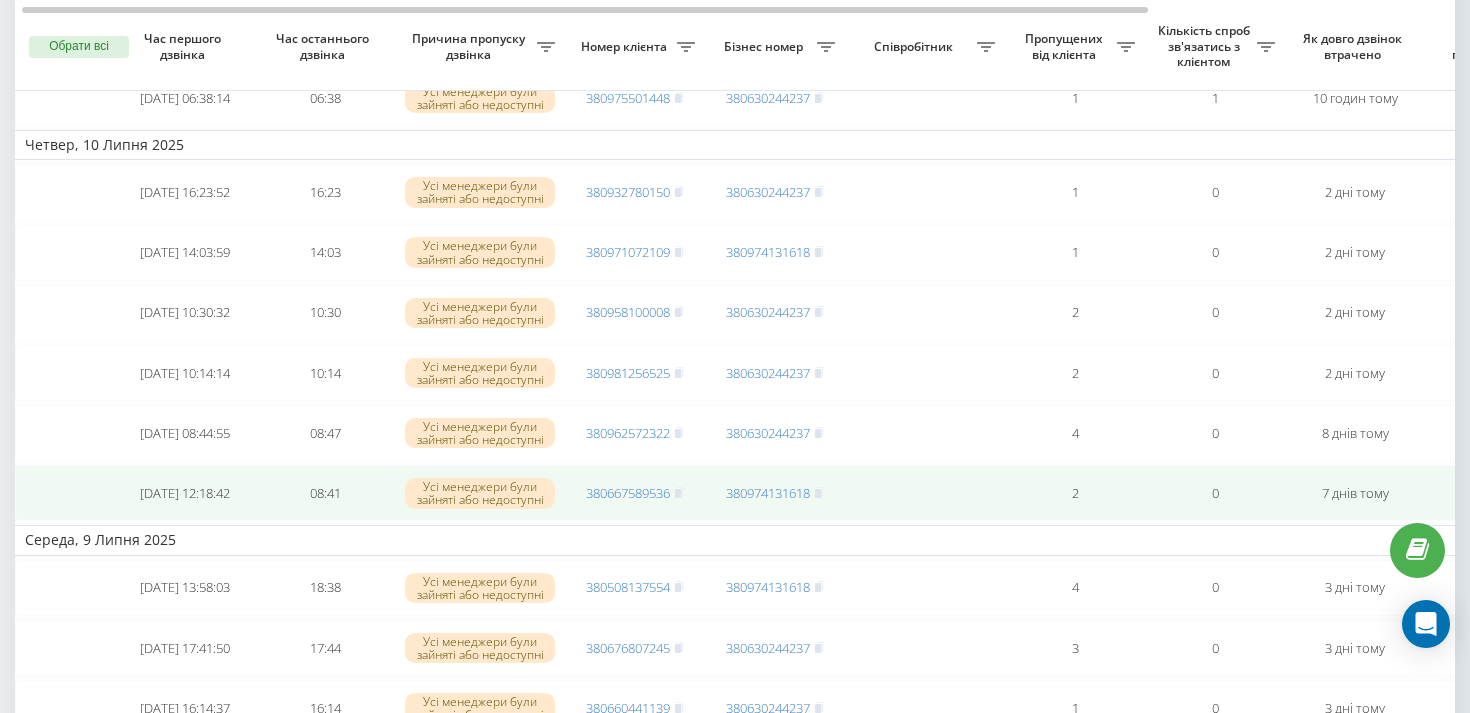 scroll, scrollTop: 321, scrollLeft: 0, axis: vertical 